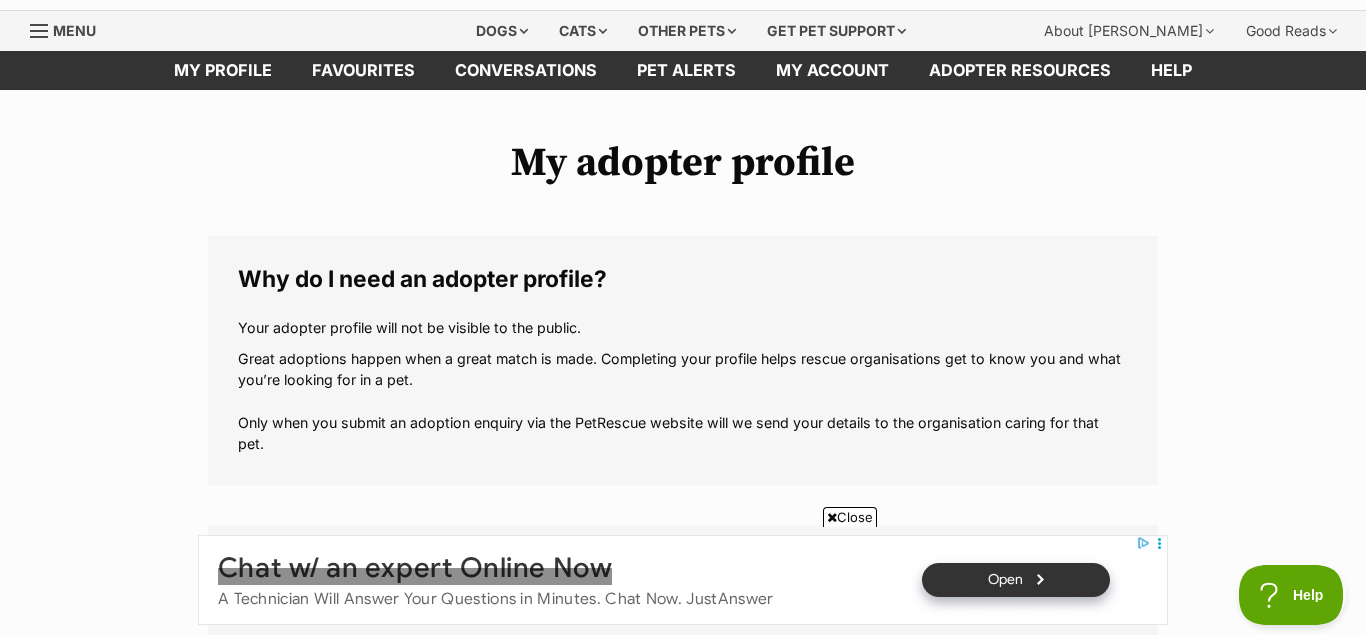 scroll, scrollTop: 32, scrollLeft: 0, axis: vertical 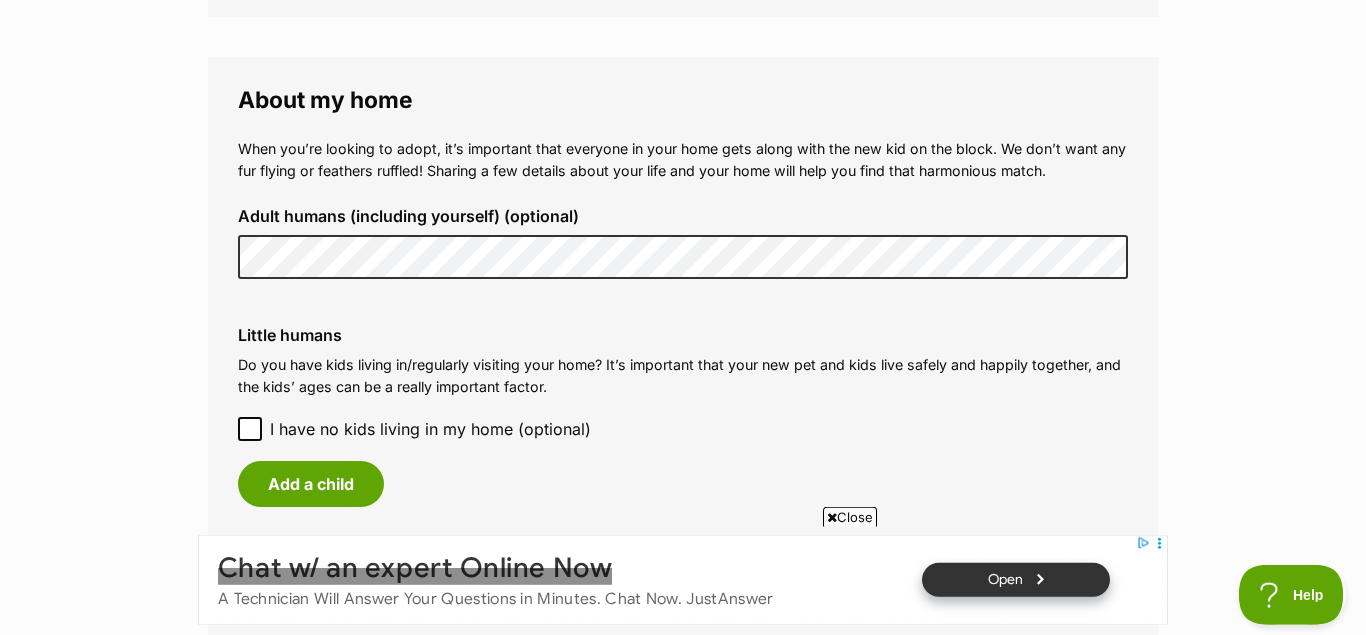 click 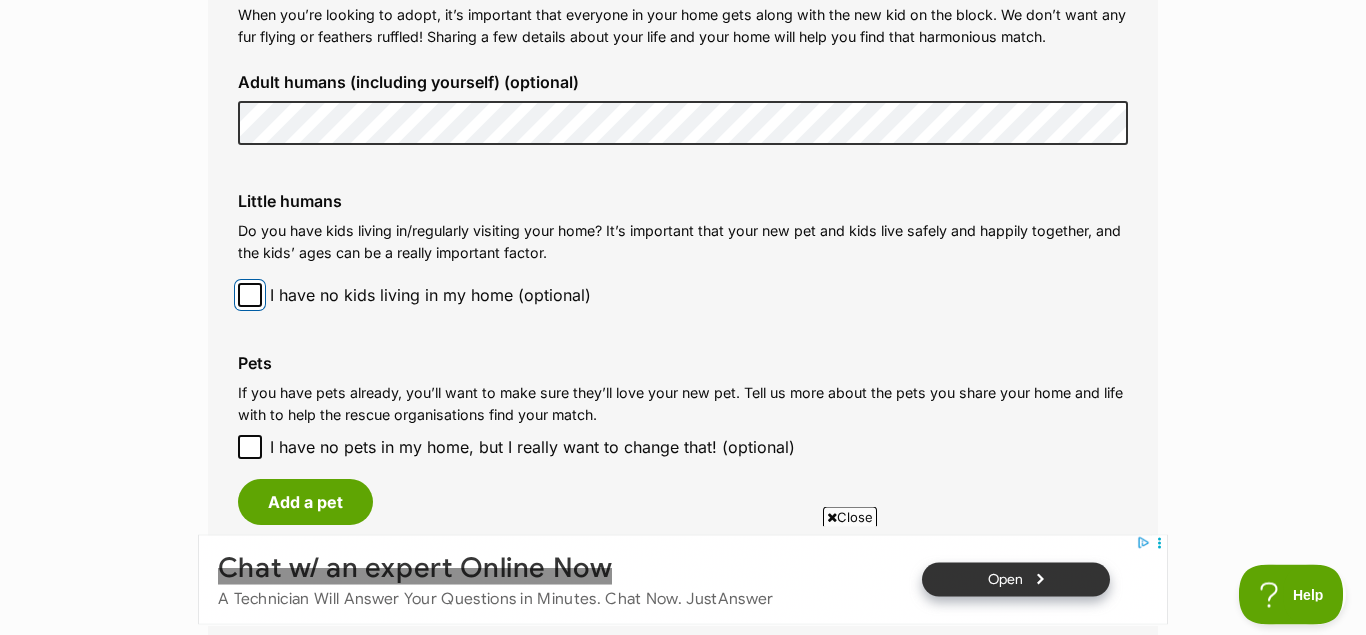 scroll, scrollTop: 1705, scrollLeft: 0, axis: vertical 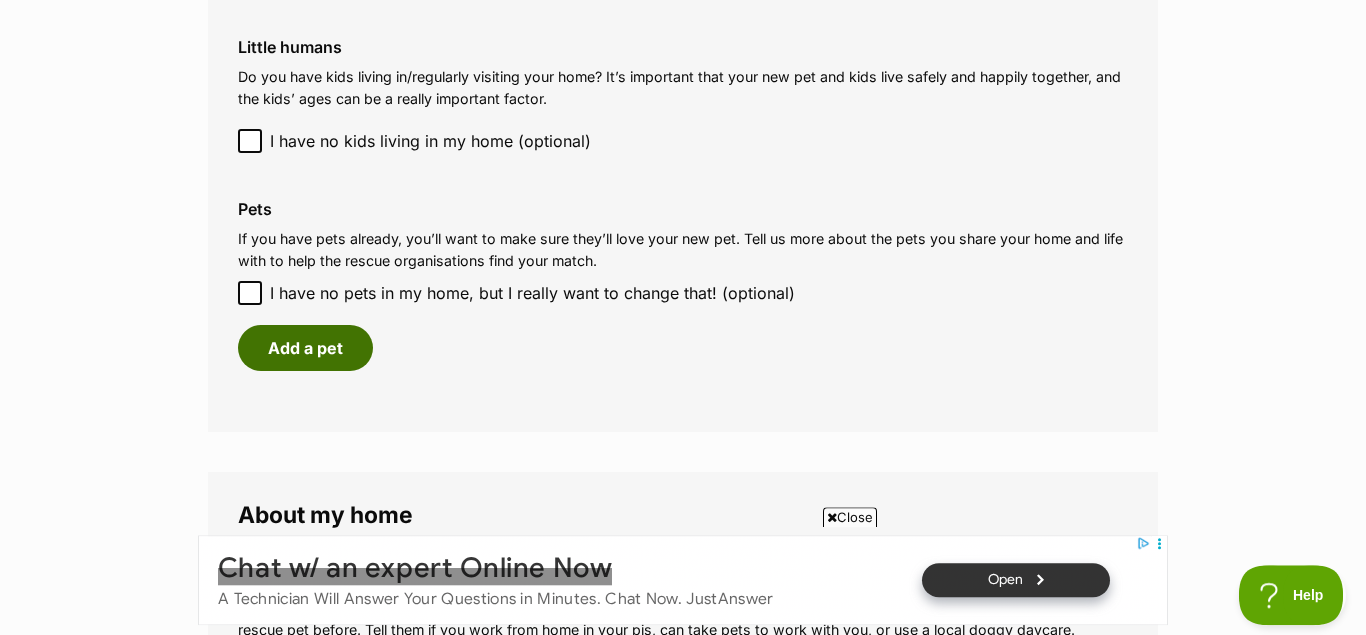 click on "Add a pet" at bounding box center [305, 348] 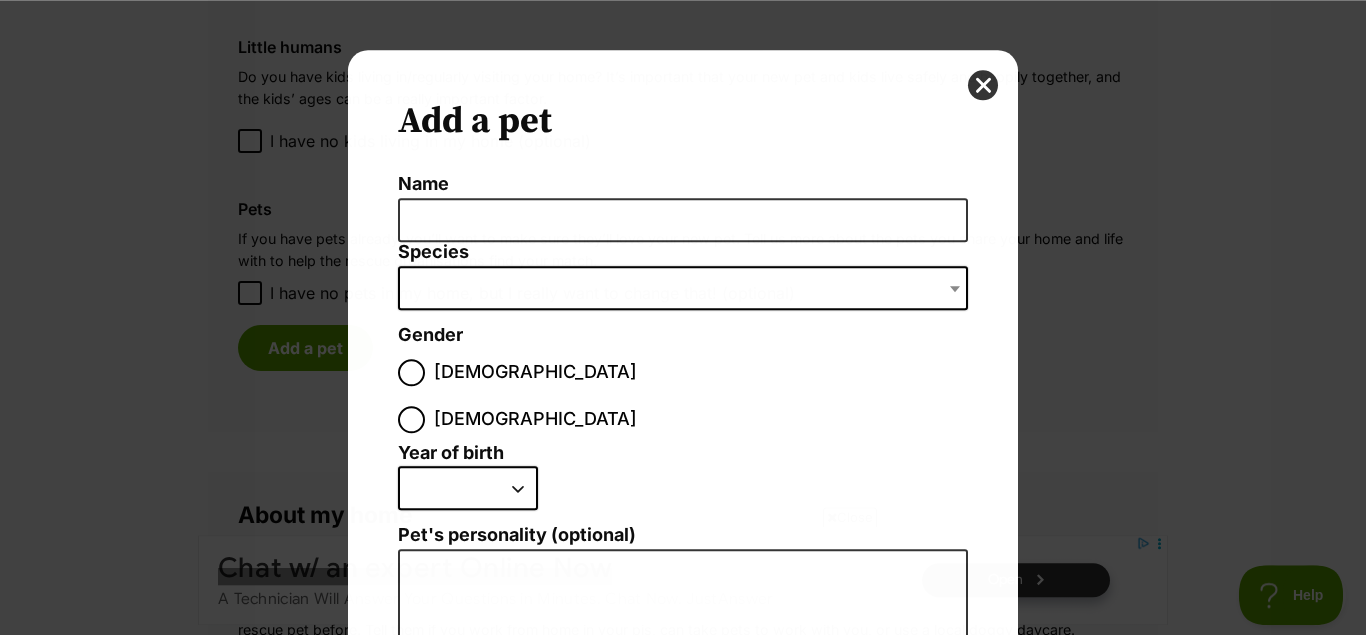 scroll, scrollTop: 0, scrollLeft: 0, axis: both 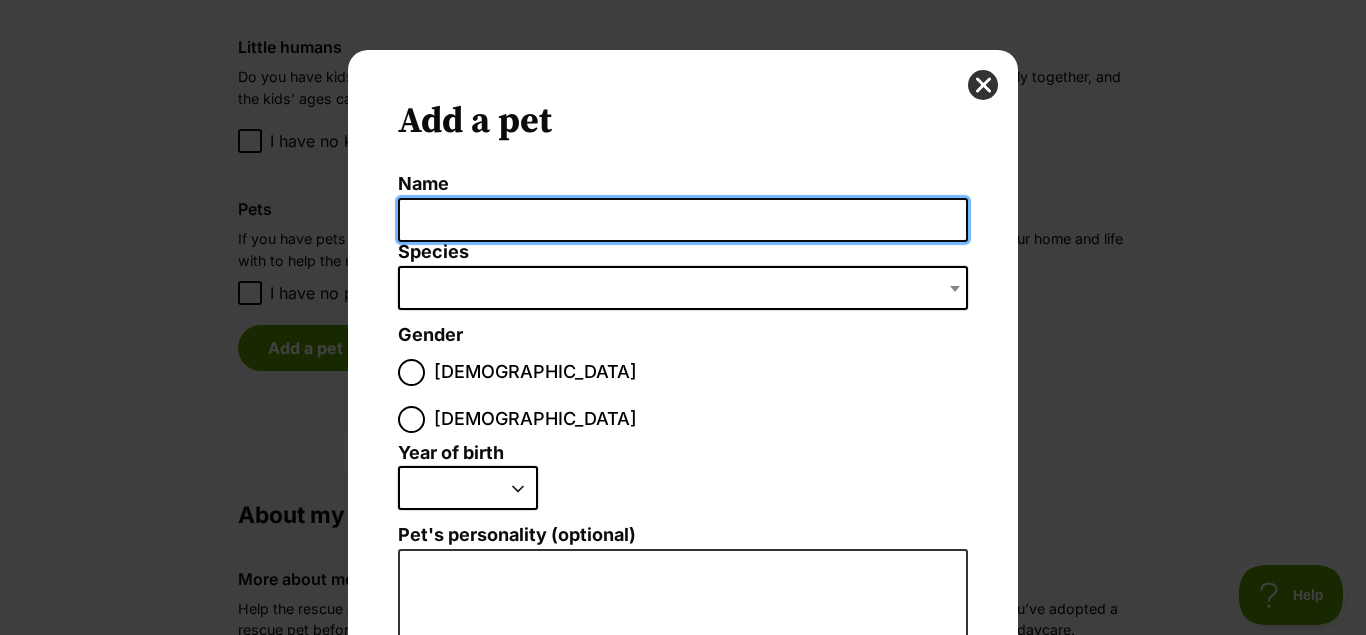 click on "Name" at bounding box center (683, 220) 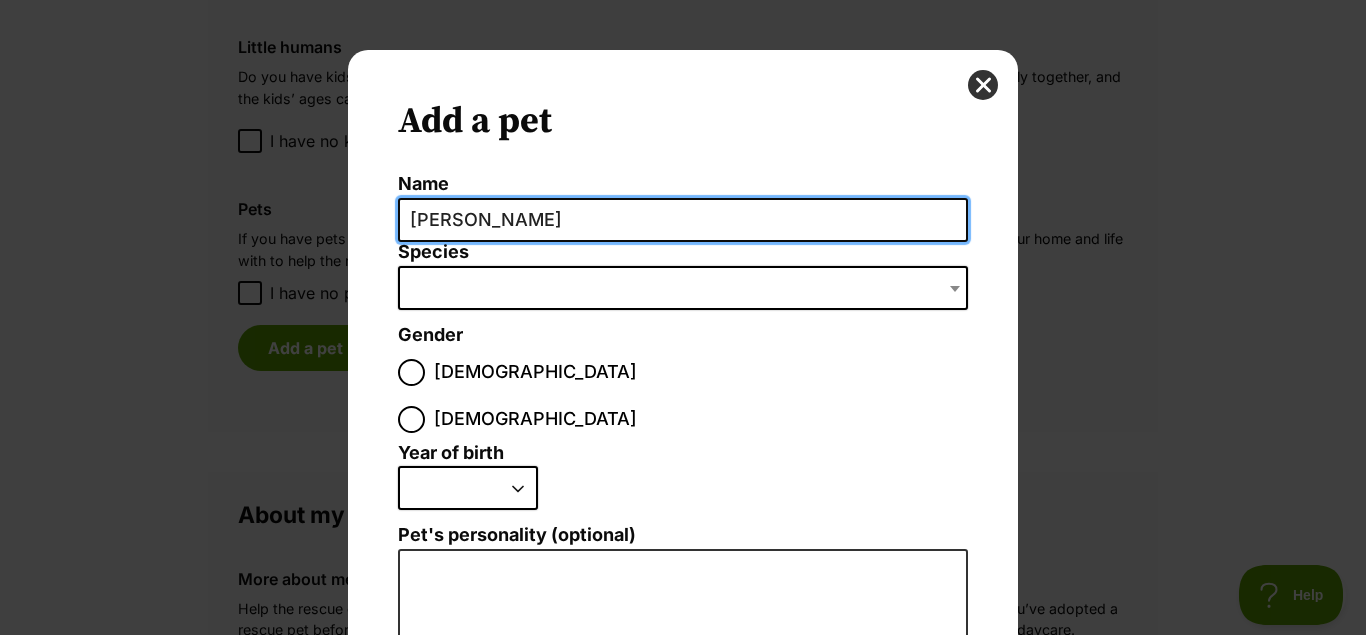 type on "Gracie" 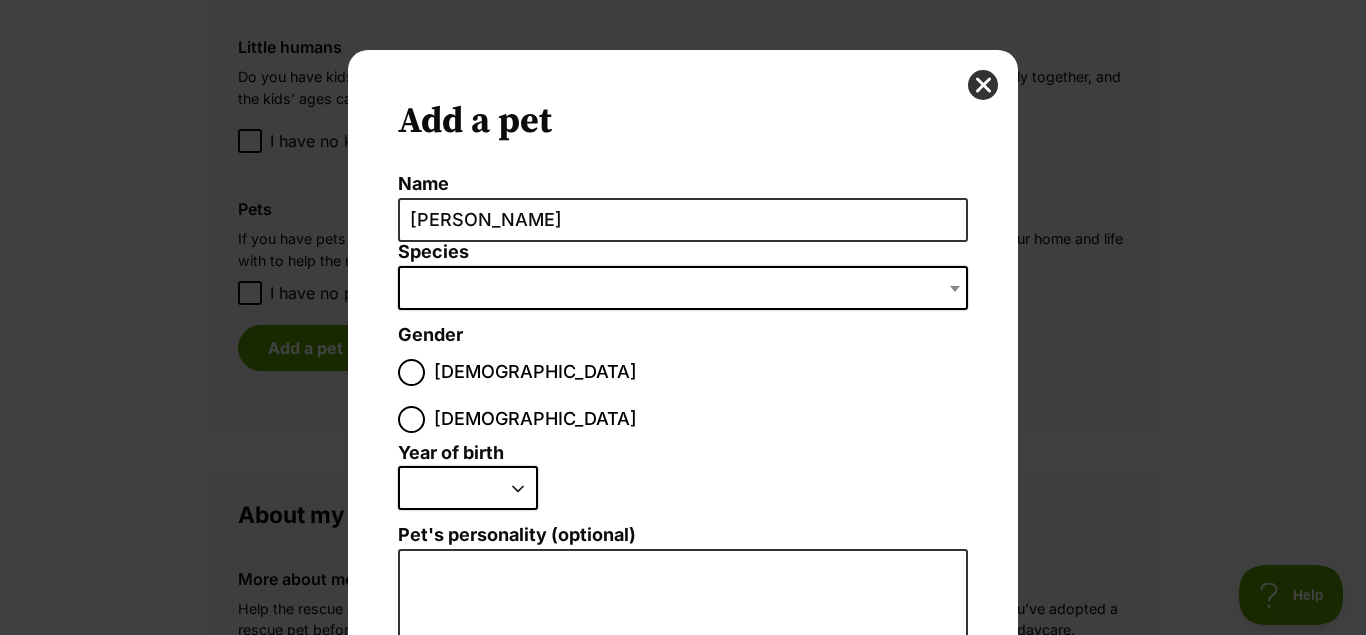 click at bounding box center (683, 288) 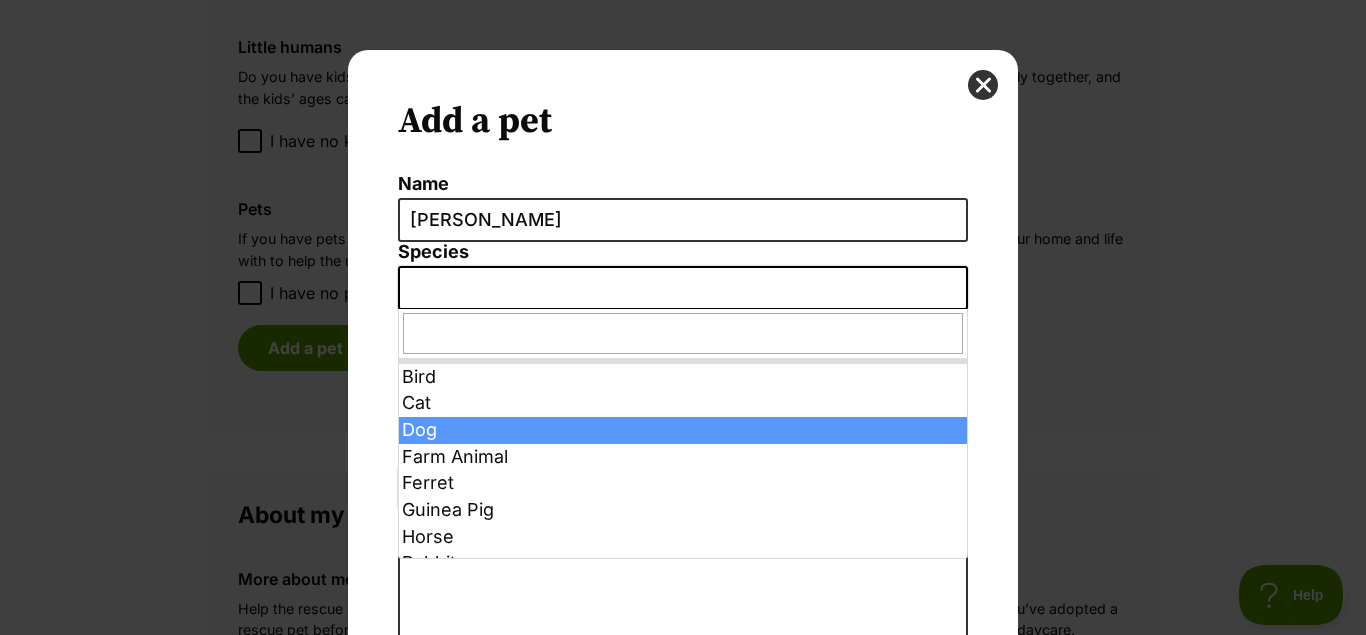 select on "1" 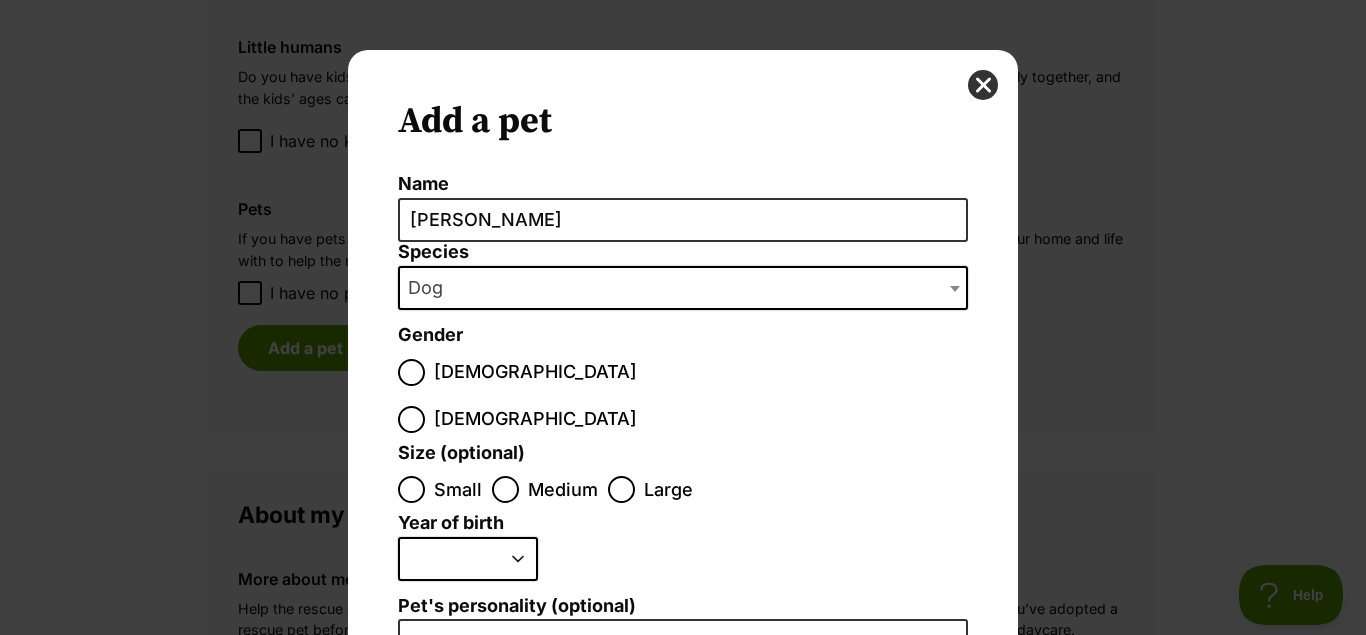 scroll, scrollTop: 0, scrollLeft: 0, axis: both 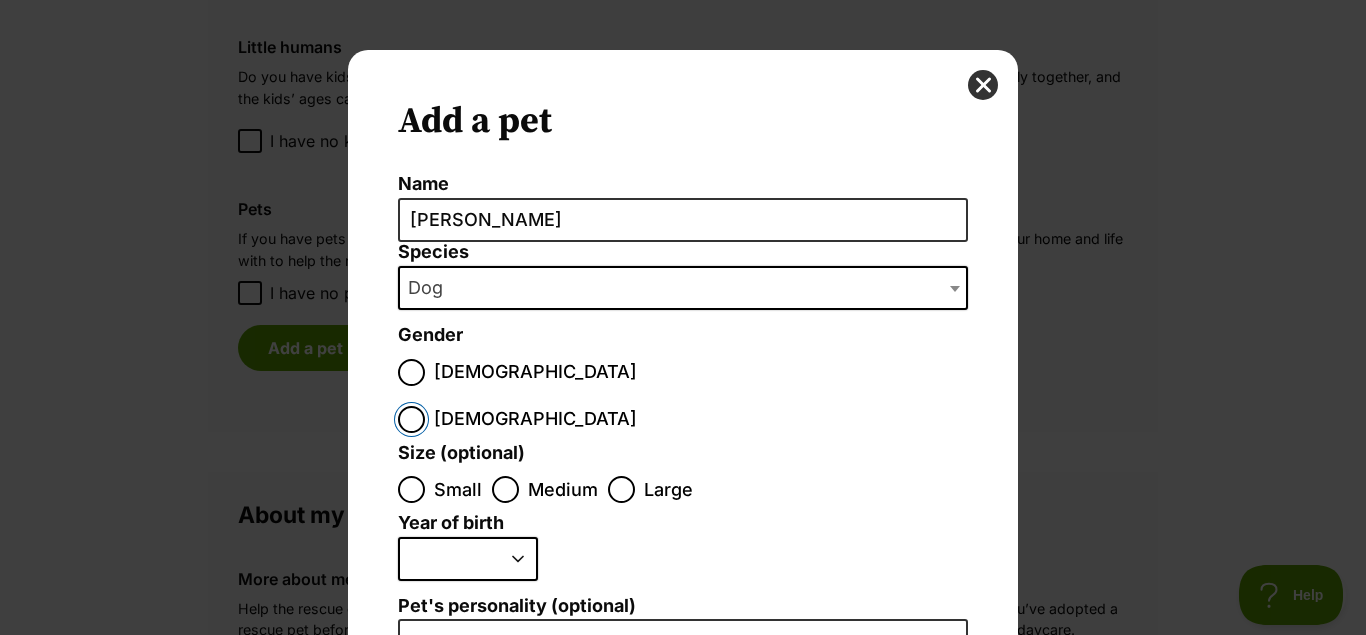 click on "Female" at bounding box center [411, 419] 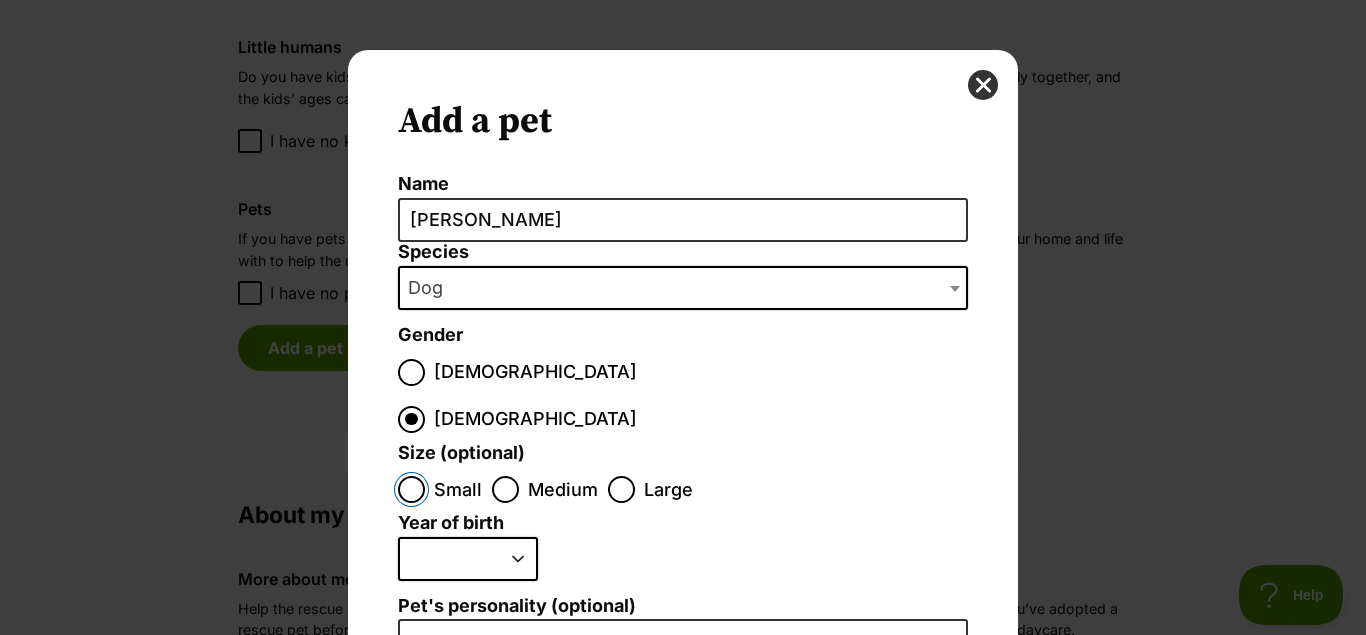 drag, startPoint x: 408, startPoint y: 435, endPoint x: 436, endPoint y: 458, distance: 36.23534 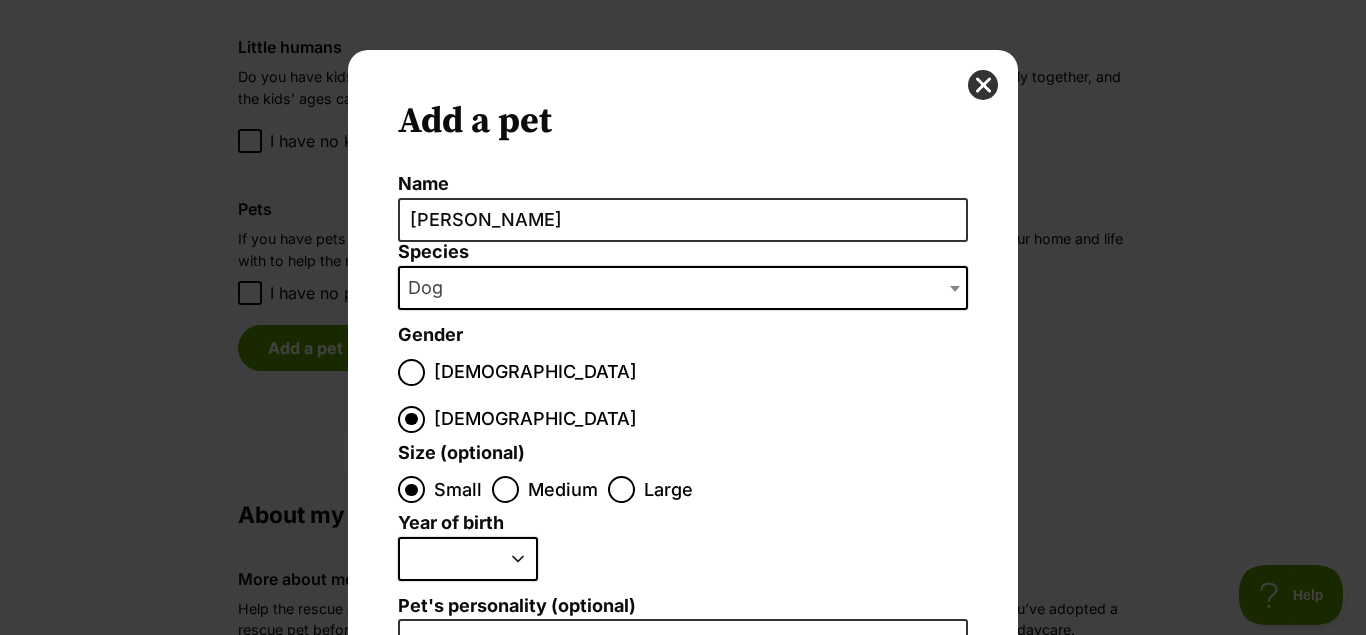 click on "2025
2024
2023
2022
2021
2020
2019
2018
2017
2016
2015
2014
2013
2012
2011
2010
2009
2008
2007
2006
2005
2004
2003
2002
2001
2000
1999
1998
1997
1996
1995" at bounding box center (468, 559) 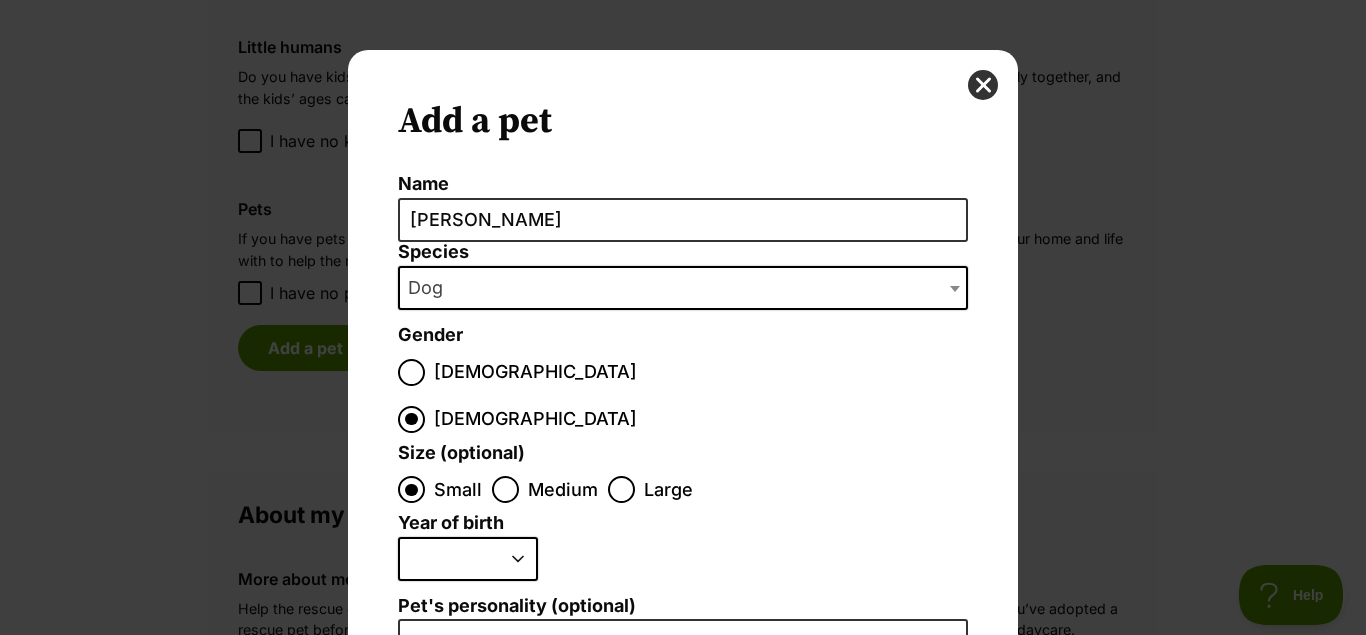 select on "2009" 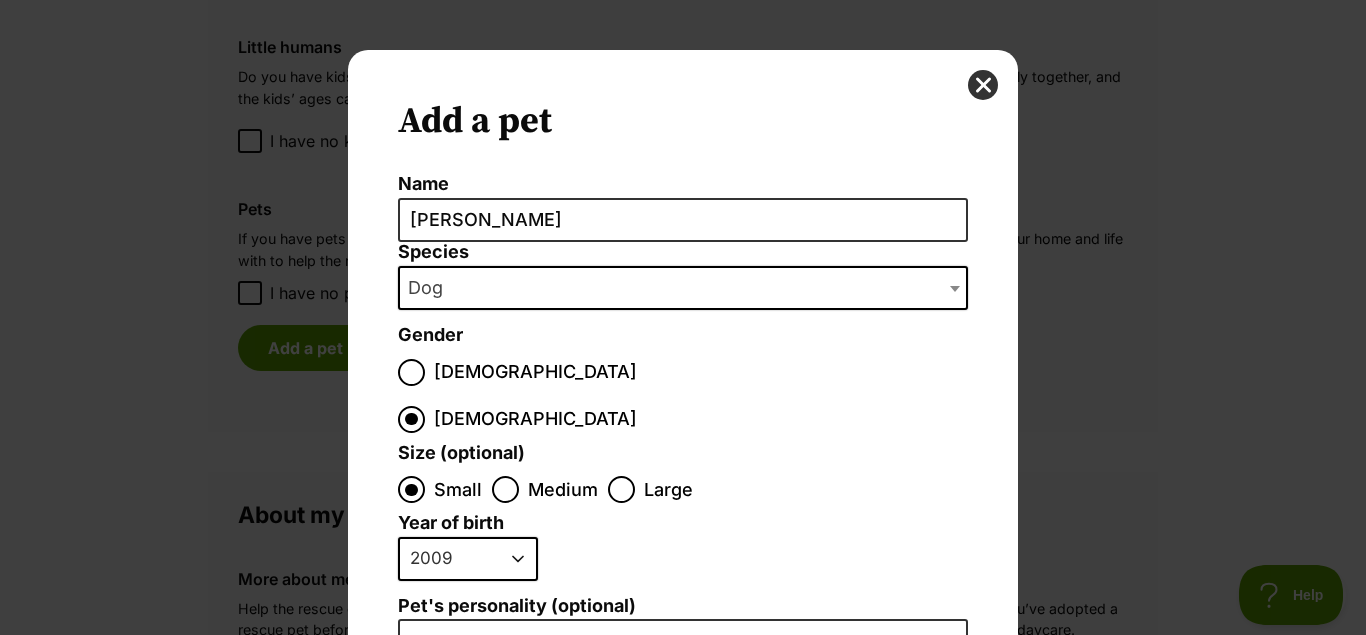 click on "2009" at bounding box center (0, 0) 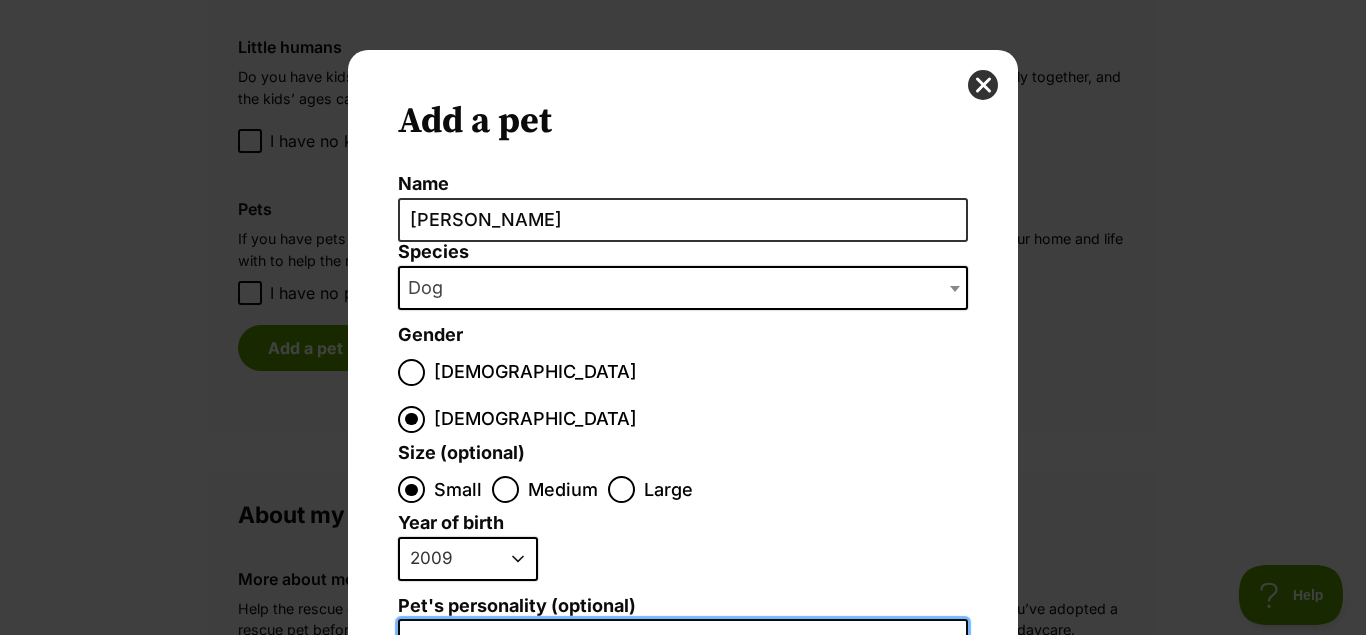 click on "Pet's personality (optional)" at bounding box center (683, 838) 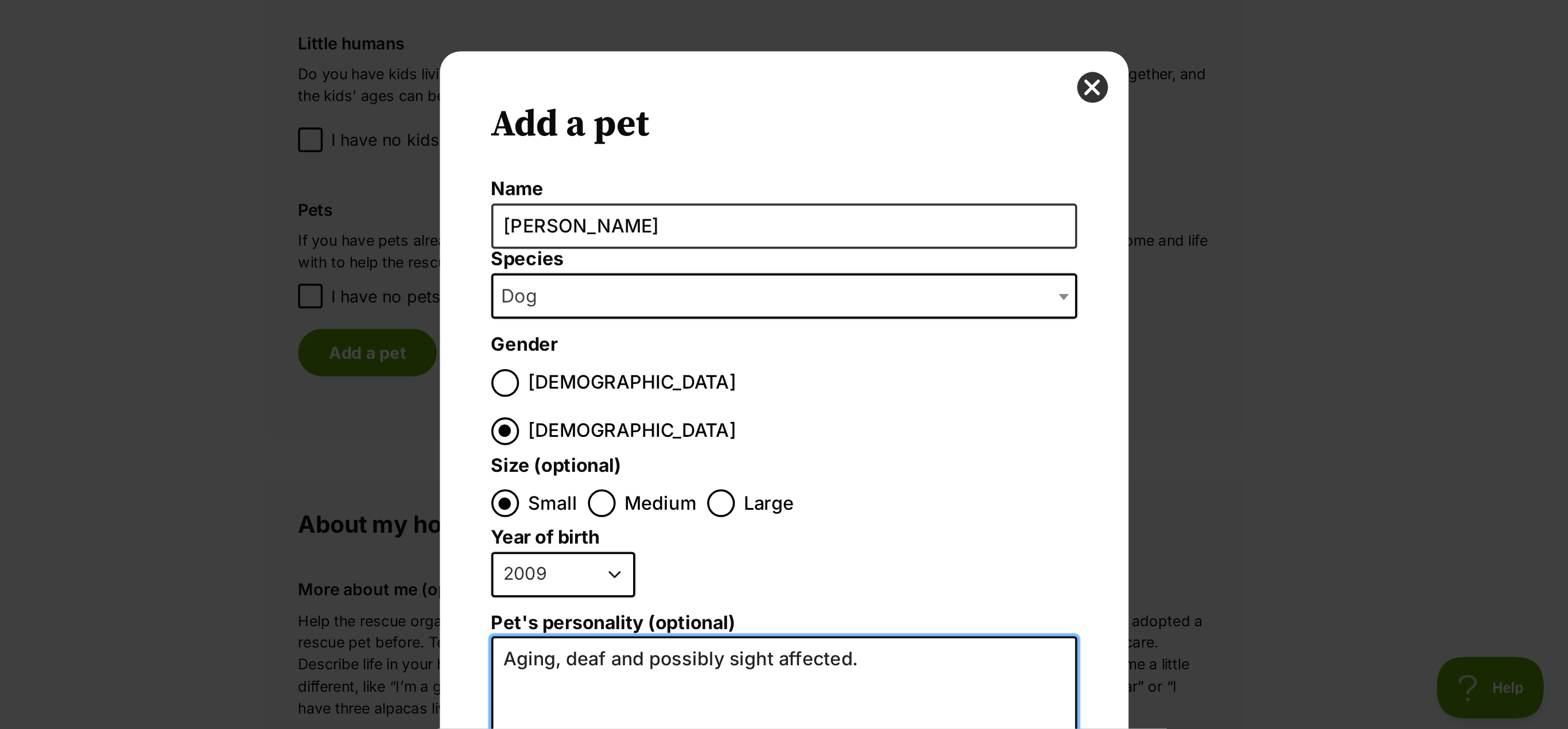 scroll, scrollTop: 0, scrollLeft: 0, axis: both 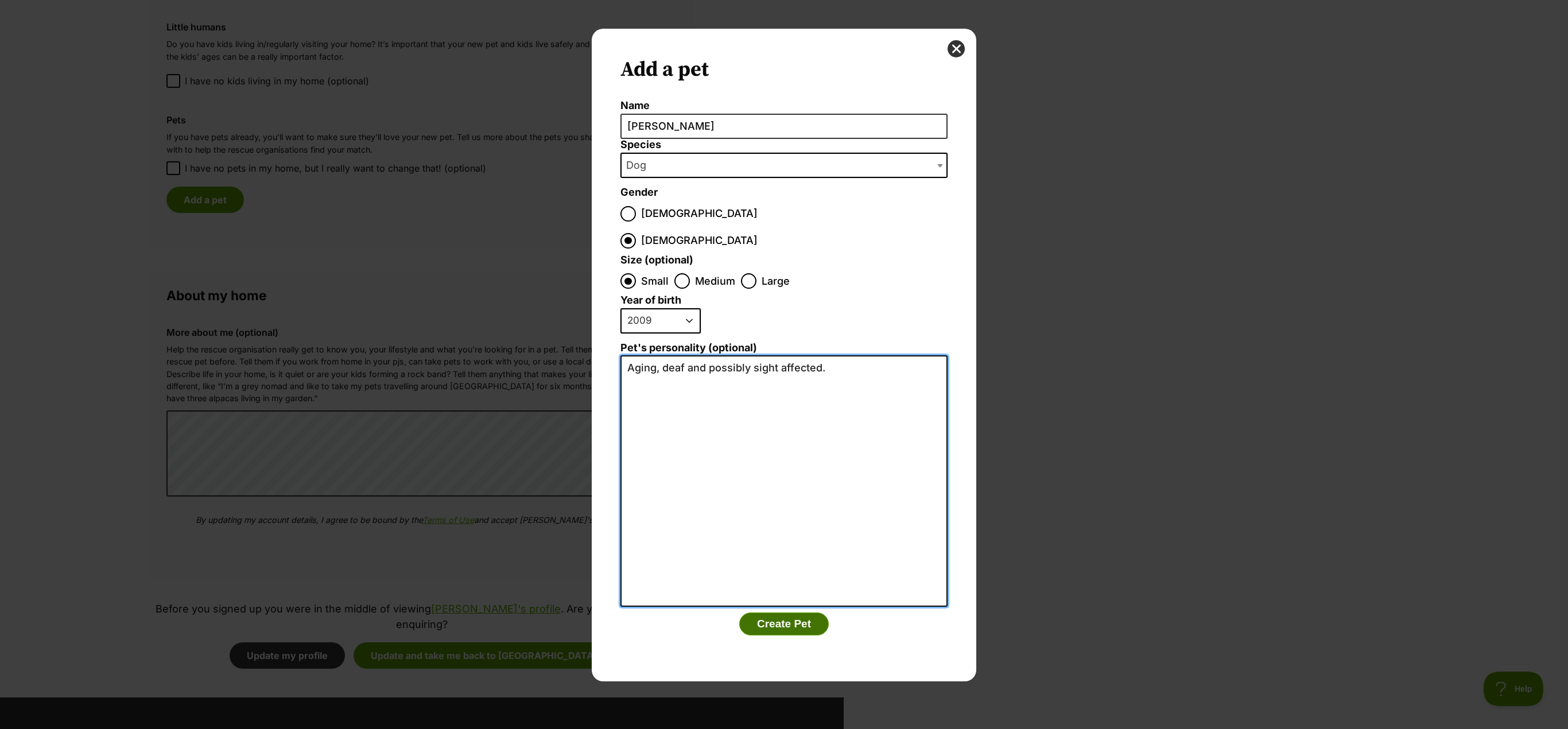 type on "Aging, deaf and possibly sight affected." 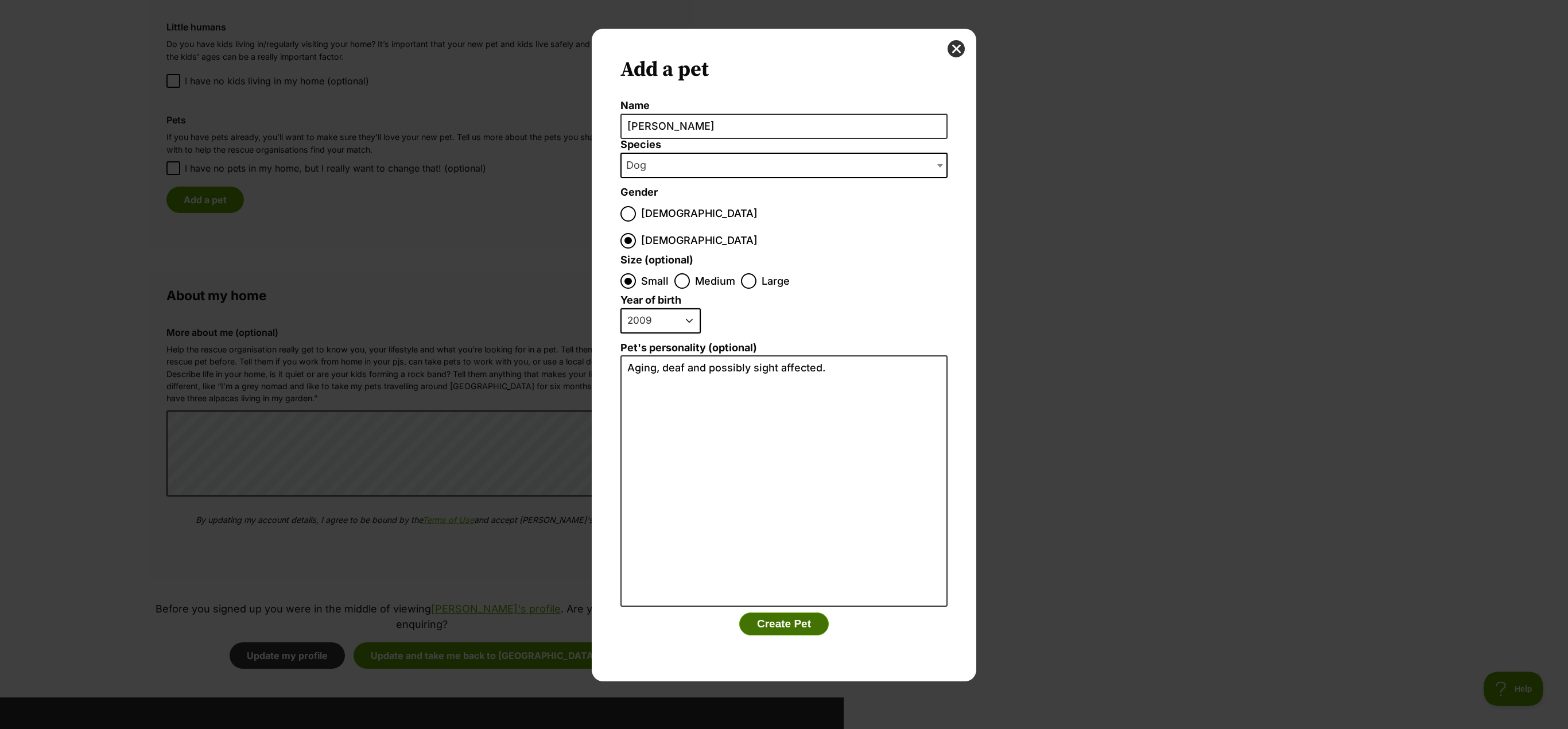 click on "Create Pet" at bounding box center [784, 624] 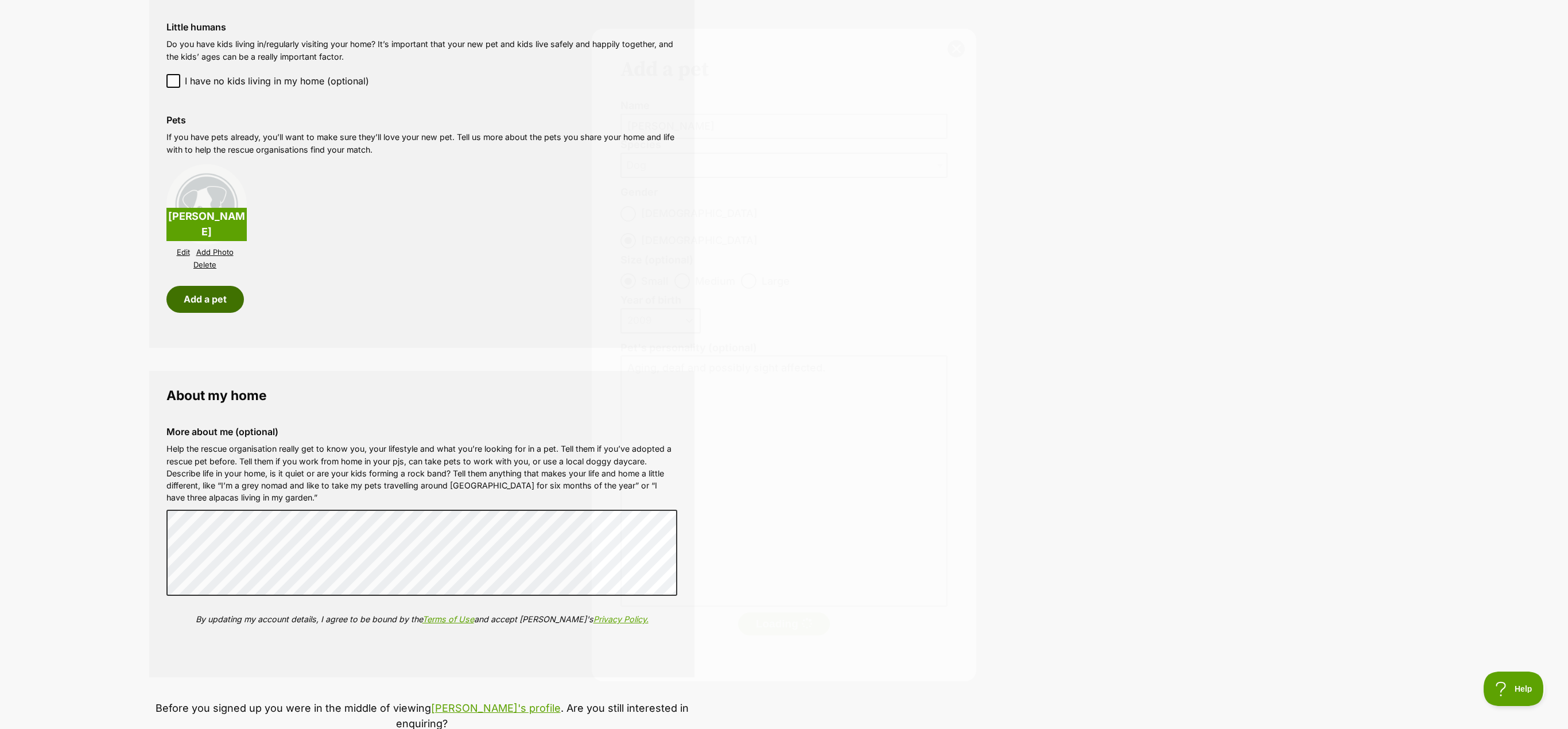 scroll, scrollTop: 979, scrollLeft: 0, axis: vertical 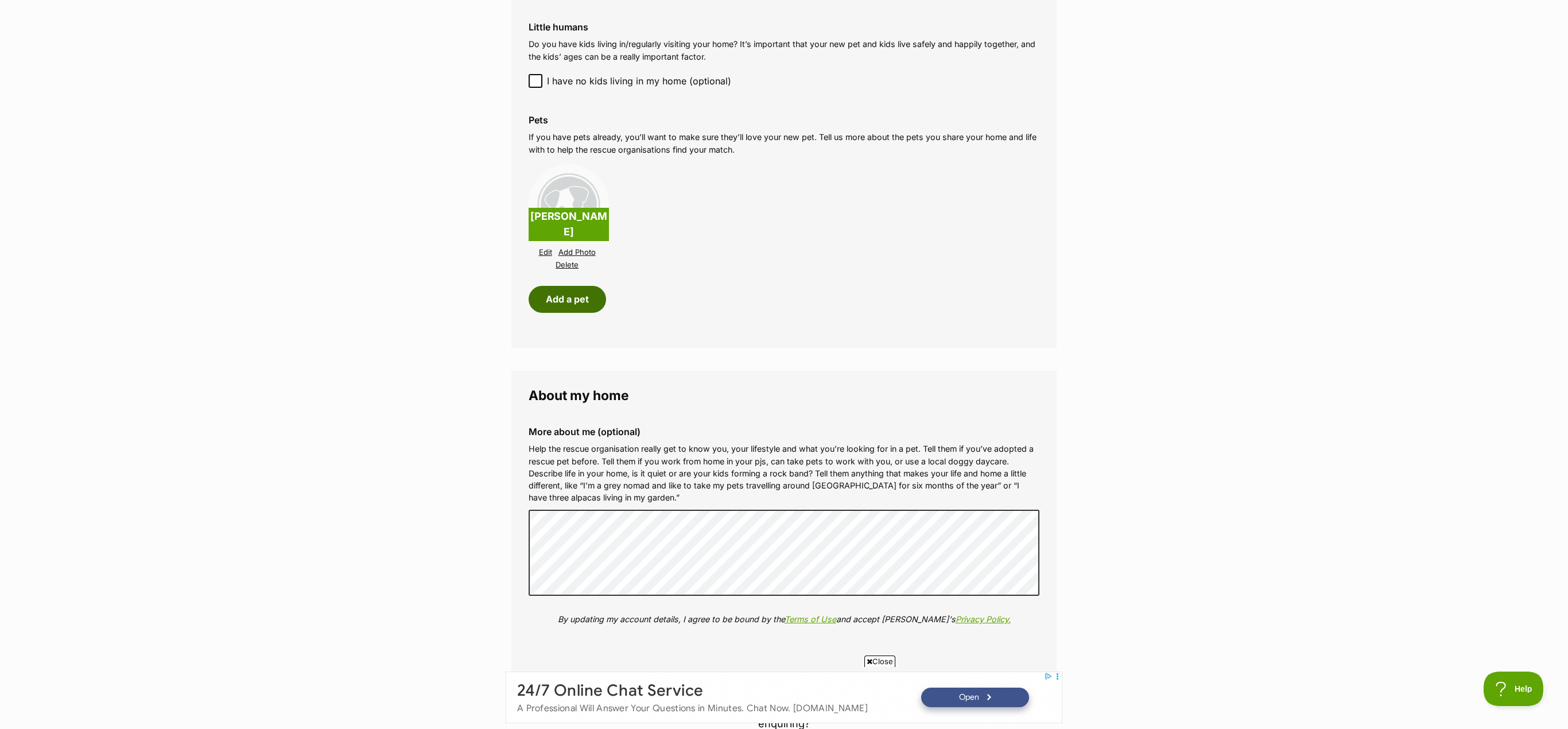 type 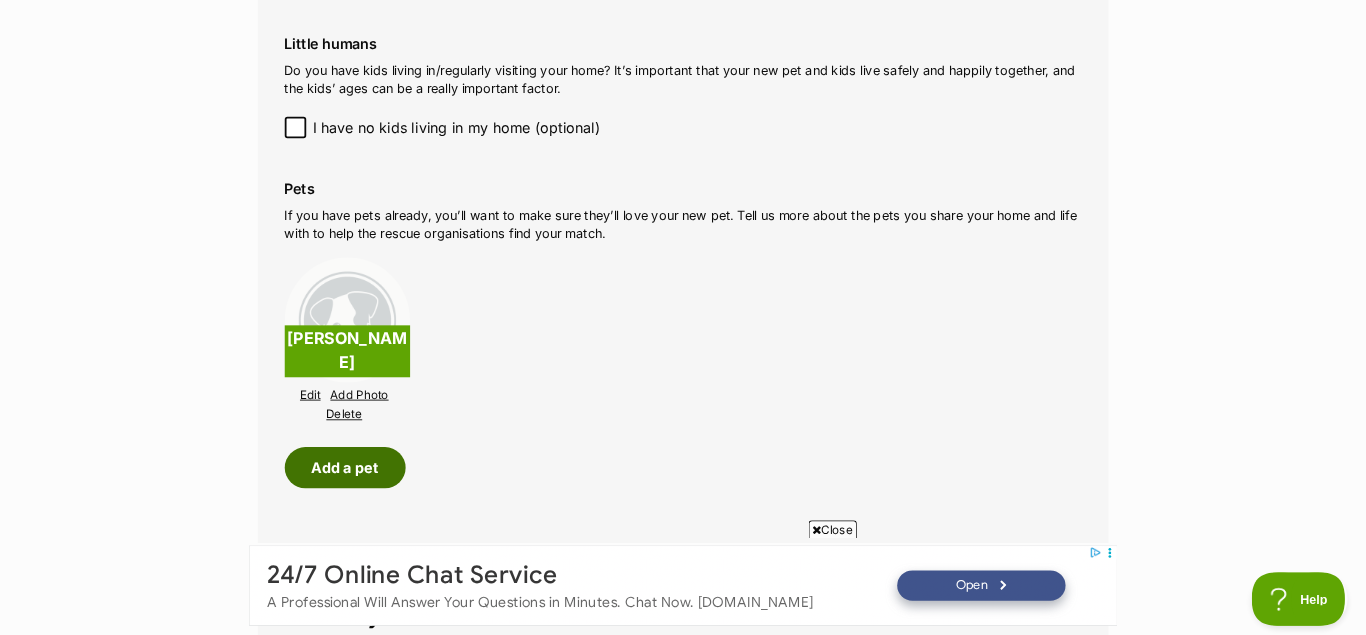 scroll, scrollTop: 1704, scrollLeft: 0, axis: vertical 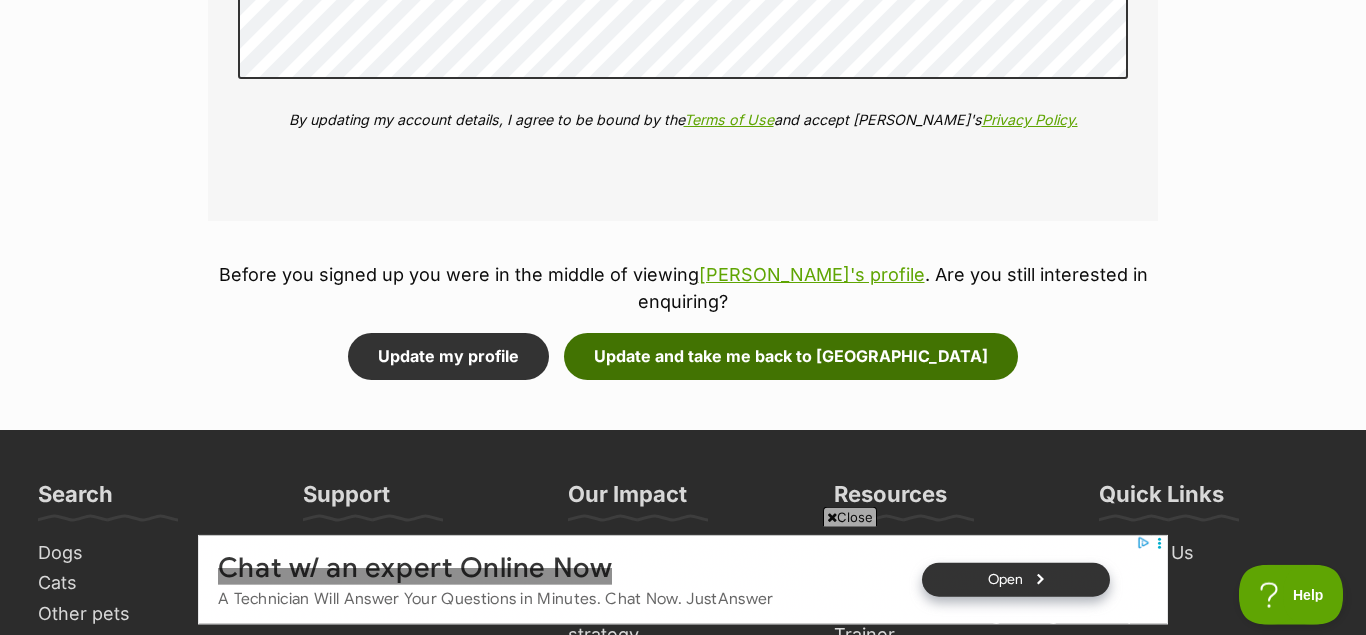 click on "Update and take me back to Hades" at bounding box center (791, 356) 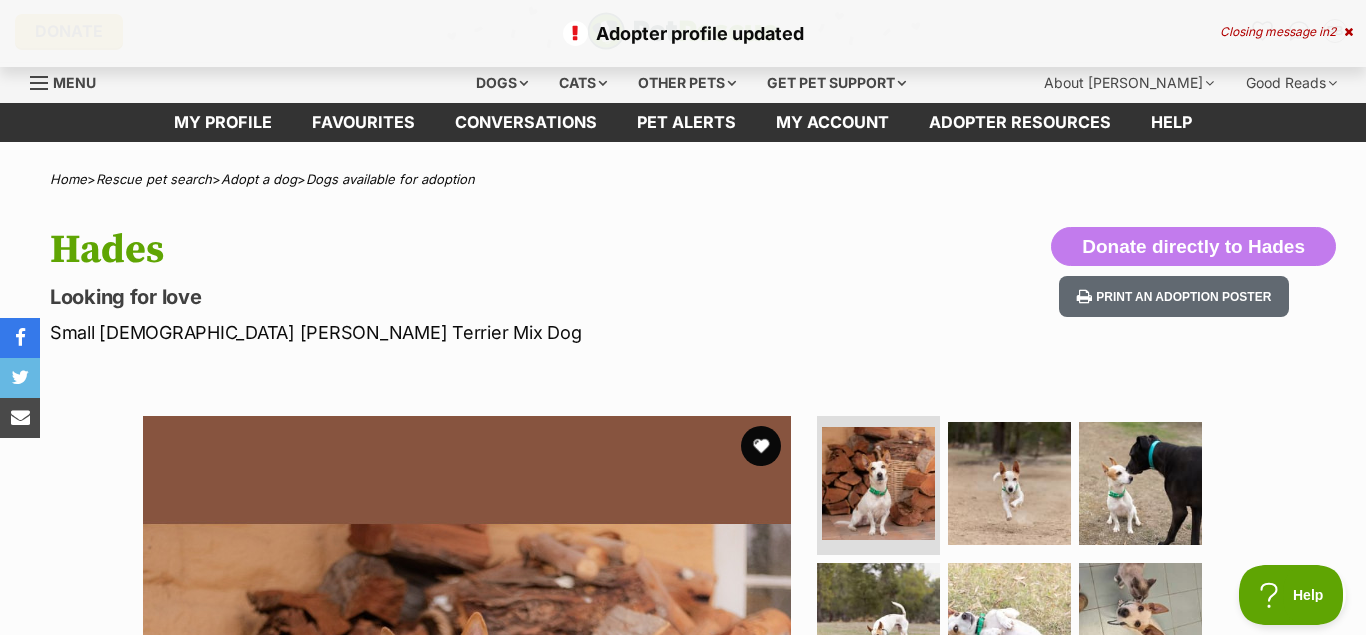 scroll, scrollTop: 0, scrollLeft: 0, axis: both 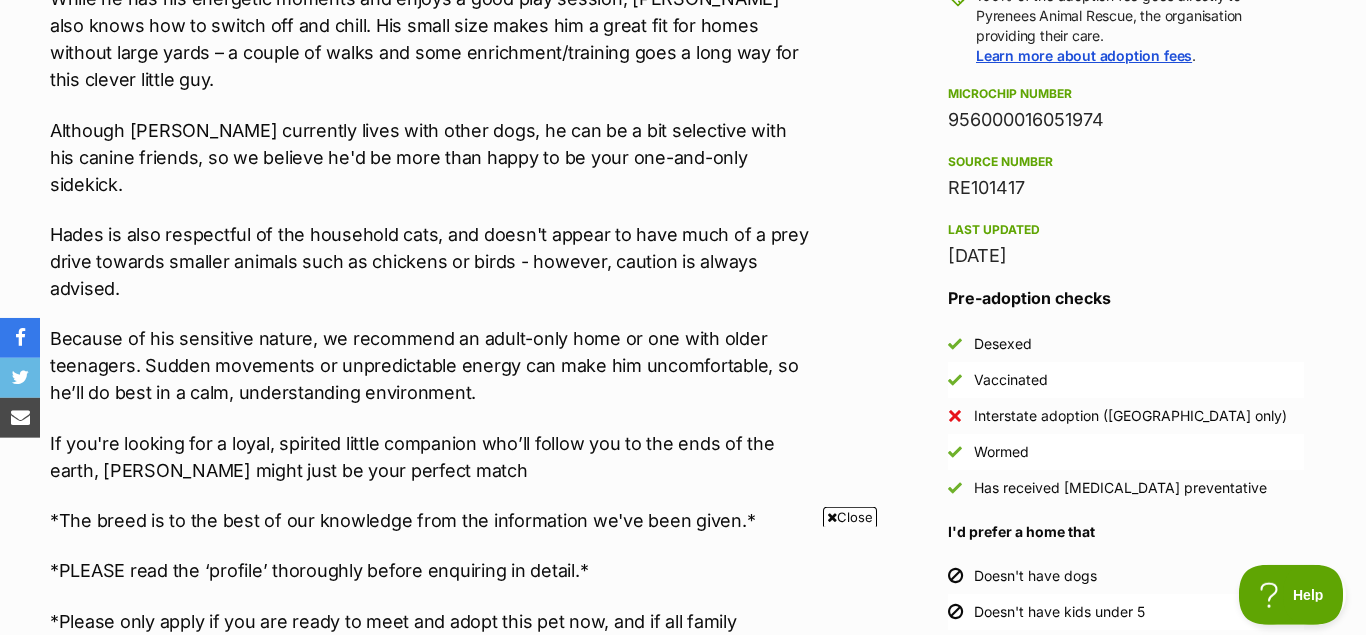 click on "Close" at bounding box center (850, 517) 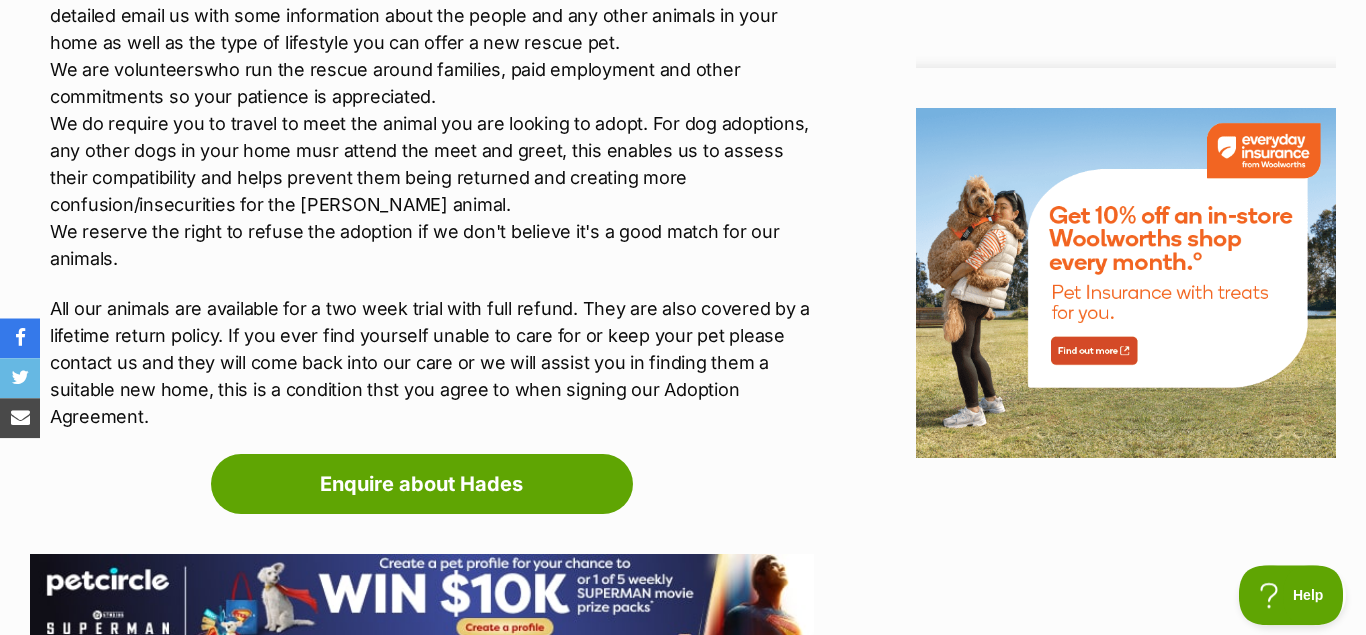 scroll, scrollTop: 2676, scrollLeft: 0, axis: vertical 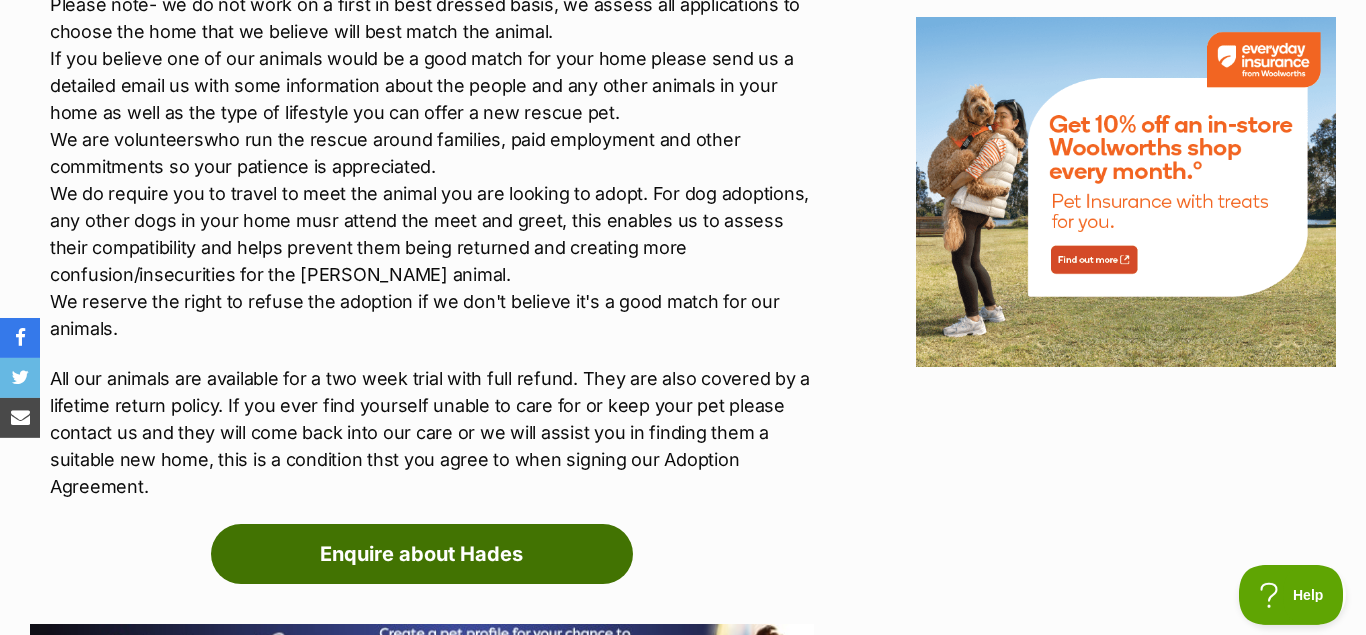 click on "Enquire about Hades" at bounding box center (422, 554) 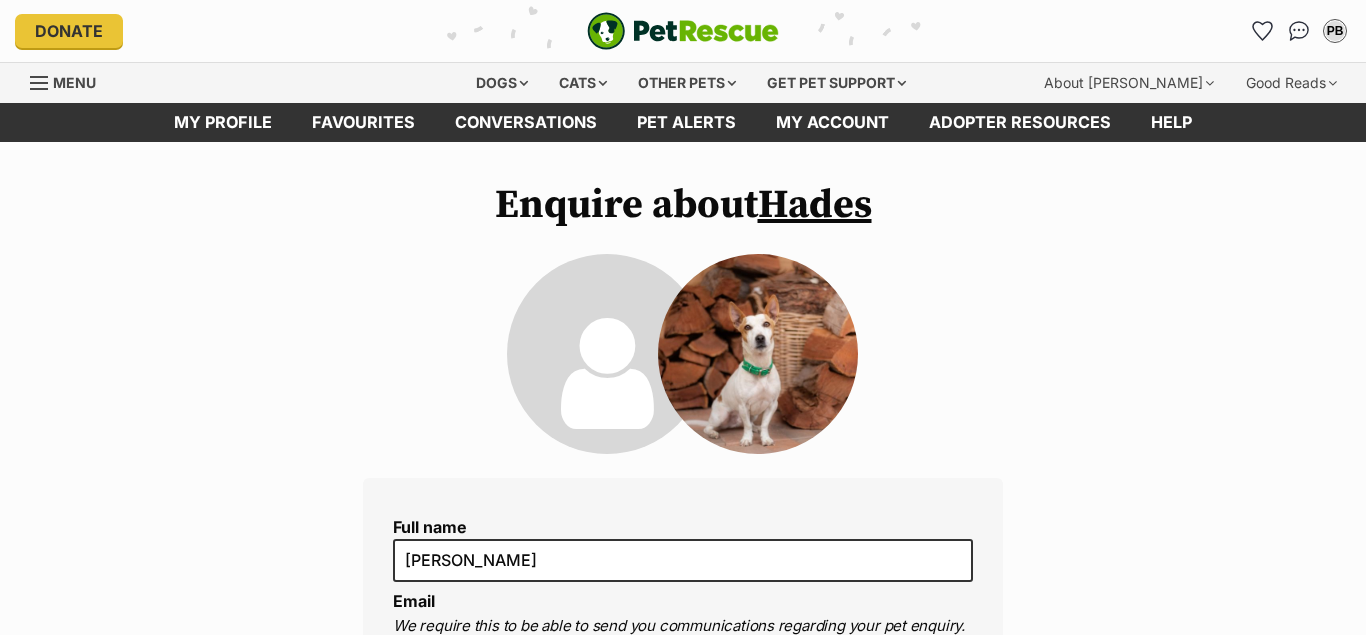 scroll, scrollTop: 0, scrollLeft: 0, axis: both 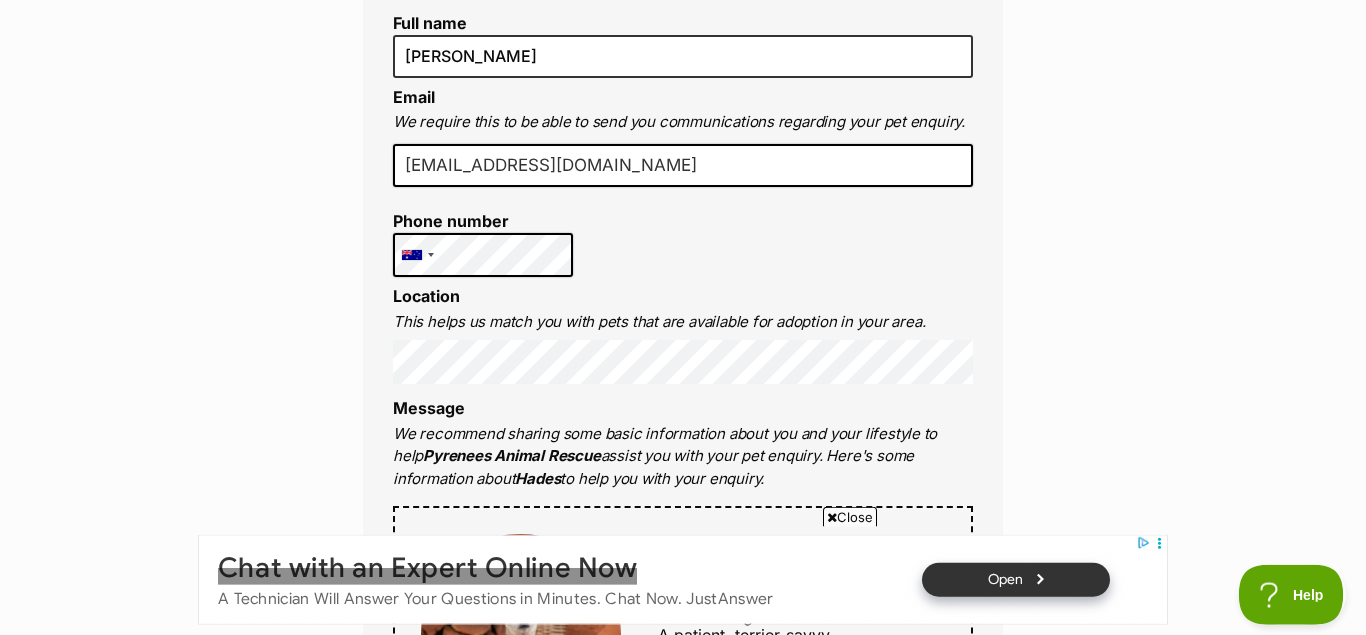 click on "Full name Pat Burchat
Email
We require this to be able to send you communications regarding your pet enquiry.
patburchat@activ8.net.au
Phone number United States +1 United Kingdom +44 Afghanistan (‫افغانستان‬‎) +93 Albania (Shqipëri) +355 Algeria (‫الجزائر‬‎) +213 American Samoa +1684 Andorra +376 Angola +244 Anguilla +1264 Antigua and Barbuda +1268 Argentina +54 Armenia (Հայաստան) +374 Aruba +297 Australia +61 Austria (Österreich) +43 Azerbaijan (Azərbaycan) +994 Bahamas +1242 Bahrain (‫البحرين‬‎) +973 Bangladesh (বাংলাদেশ) +880 Barbados +1246 Belarus (Беларусь) +375 Belgium (België) +32 Belize +501 Benin (Bénin) +229 Bermuda +1441 Bhutan (འབྲུག) +975 Bolivia +591 Bosnia and Herzegovina (Босна и Херцеговина) +387 Botswana +267 Brazil (Brasil) +55 British Indian Ocean Territory +246 British Virgin Islands +1284 Brunei +673 Bulgaria (България) +359 Burkina Faso +226 +257 +855" at bounding box center (683, 653) 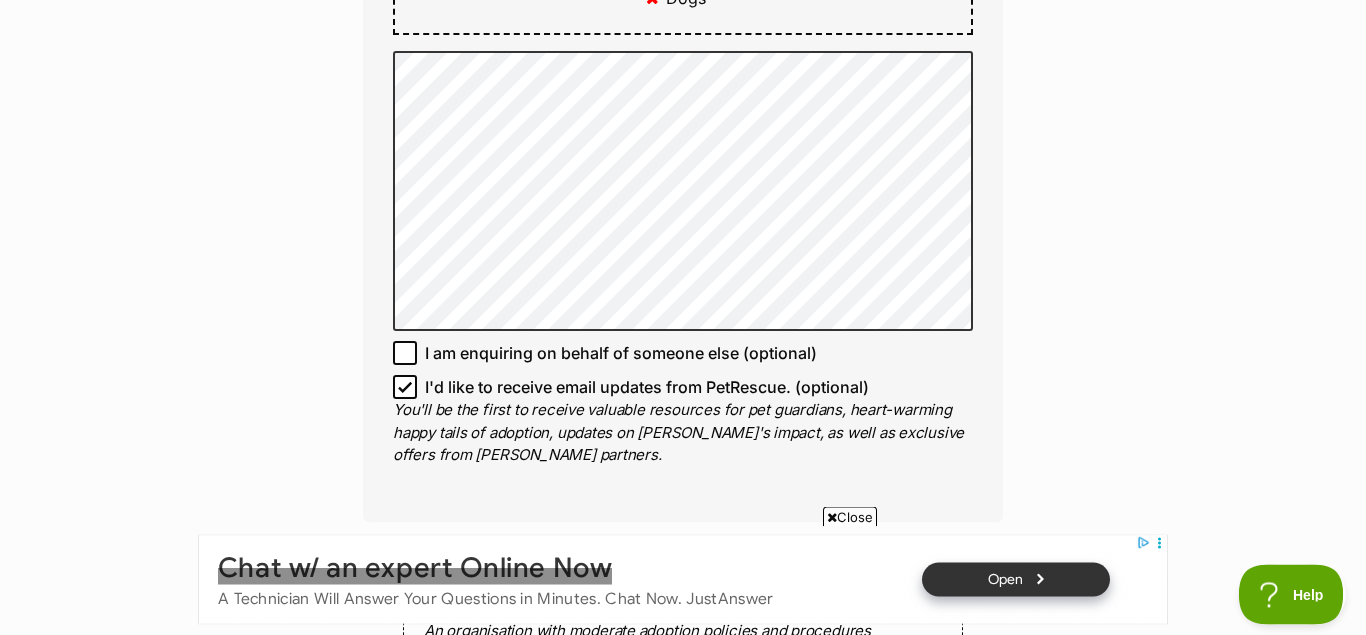 scroll, scrollTop: 0, scrollLeft: 0, axis: both 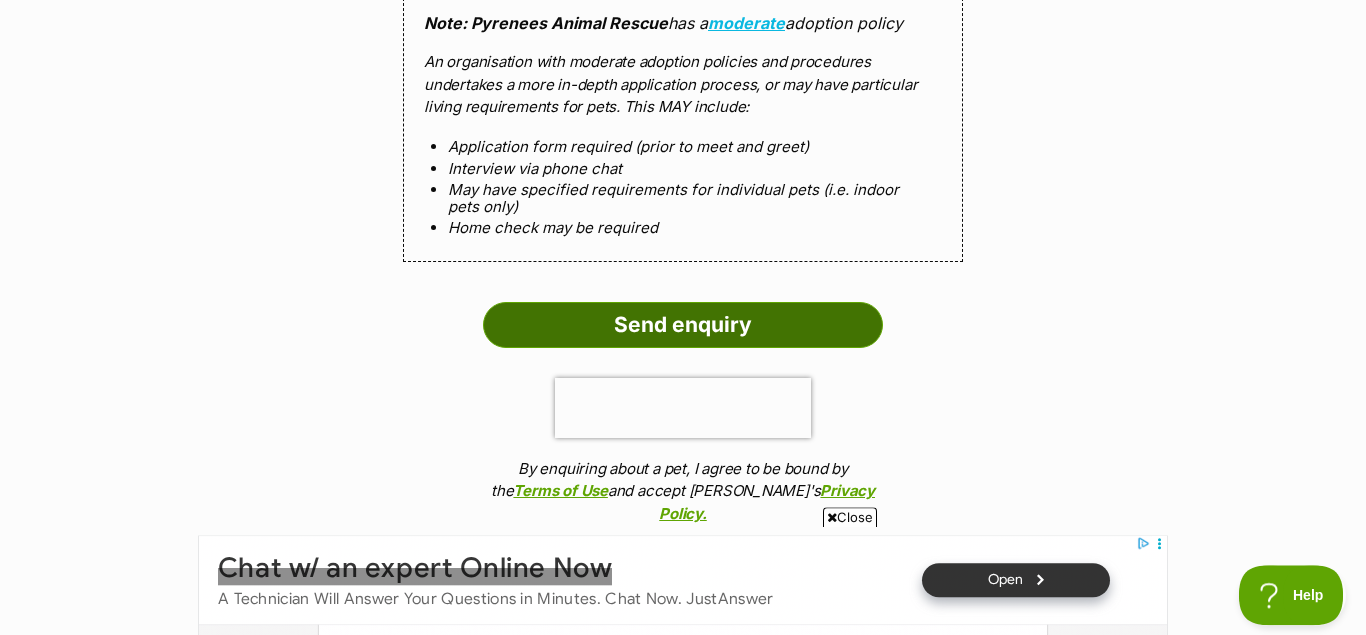 click on "Send enquiry" at bounding box center [683, 325] 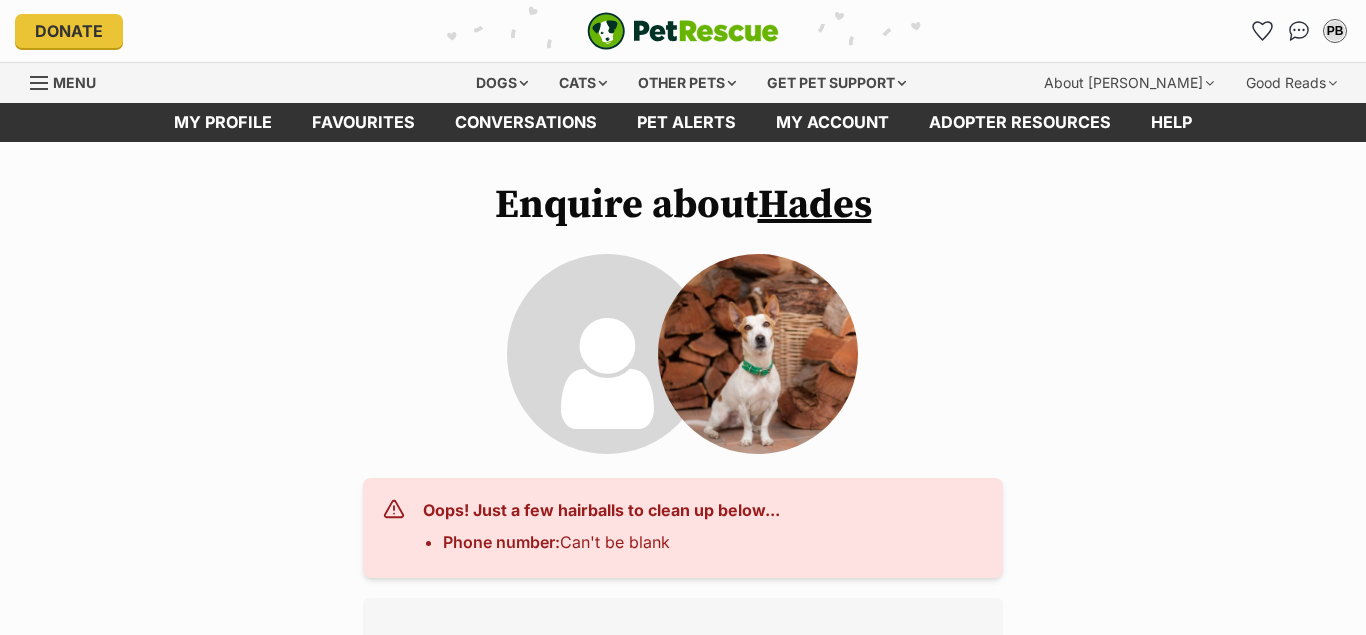 scroll, scrollTop: 0, scrollLeft: 0, axis: both 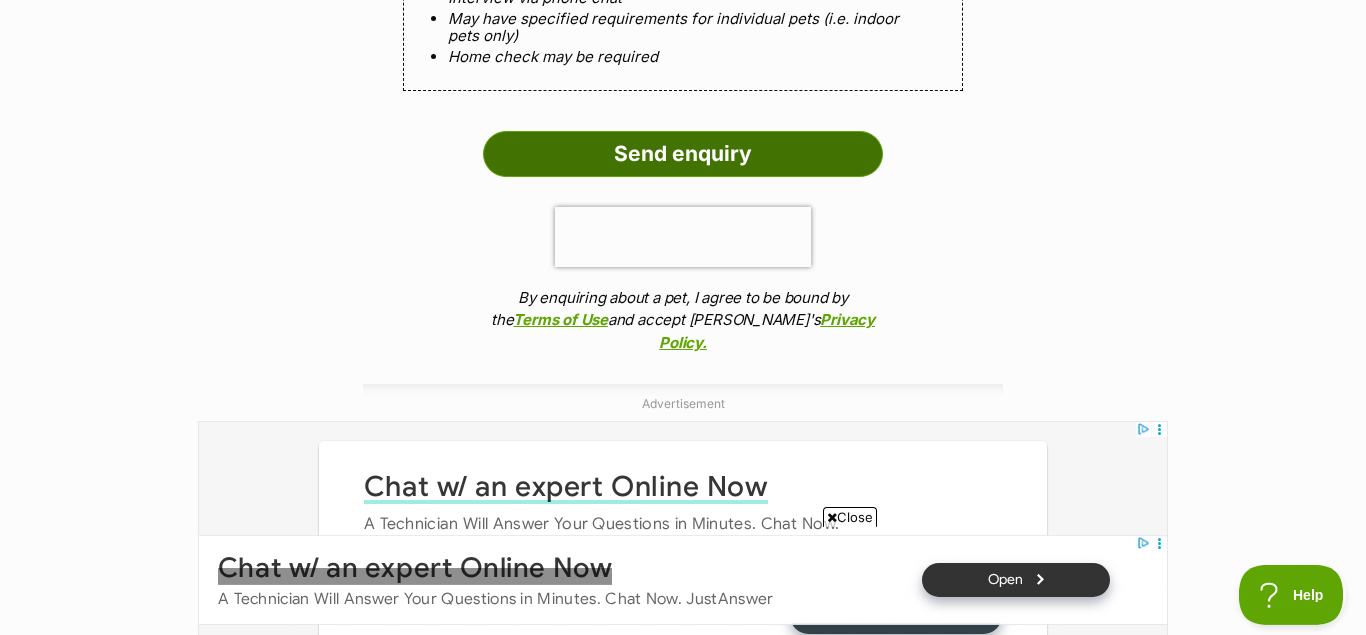 click on "Send enquiry" at bounding box center (683, 154) 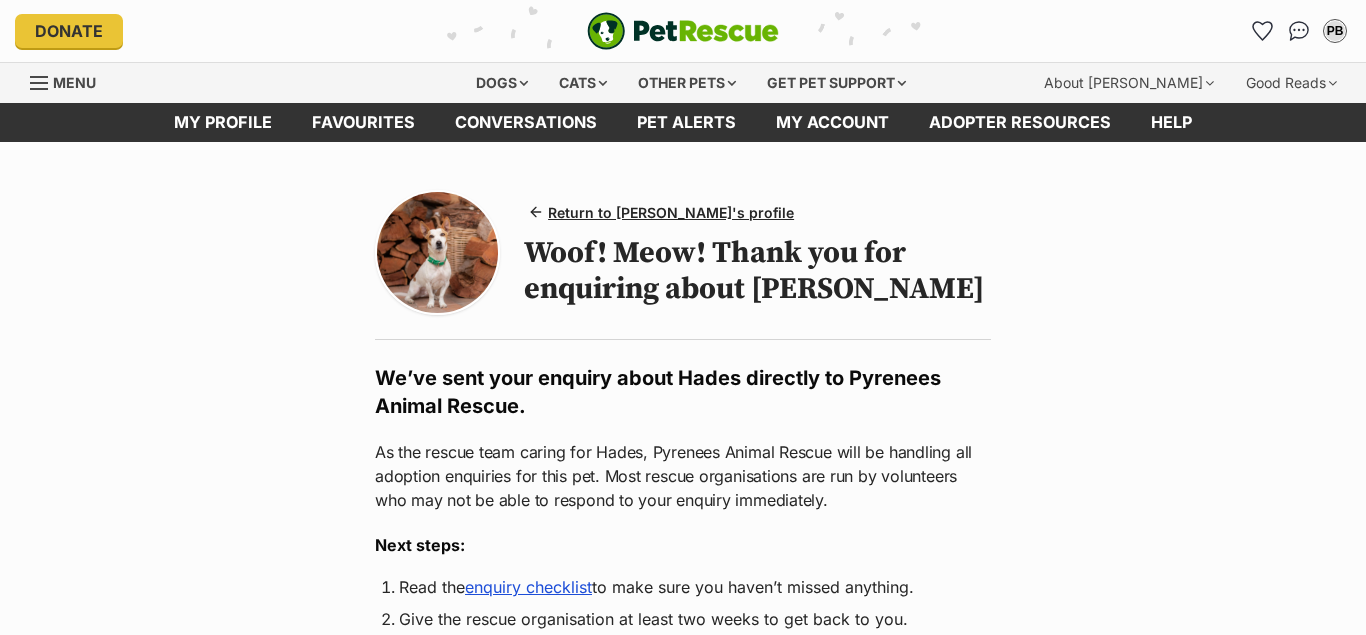 scroll, scrollTop: 0, scrollLeft: 0, axis: both 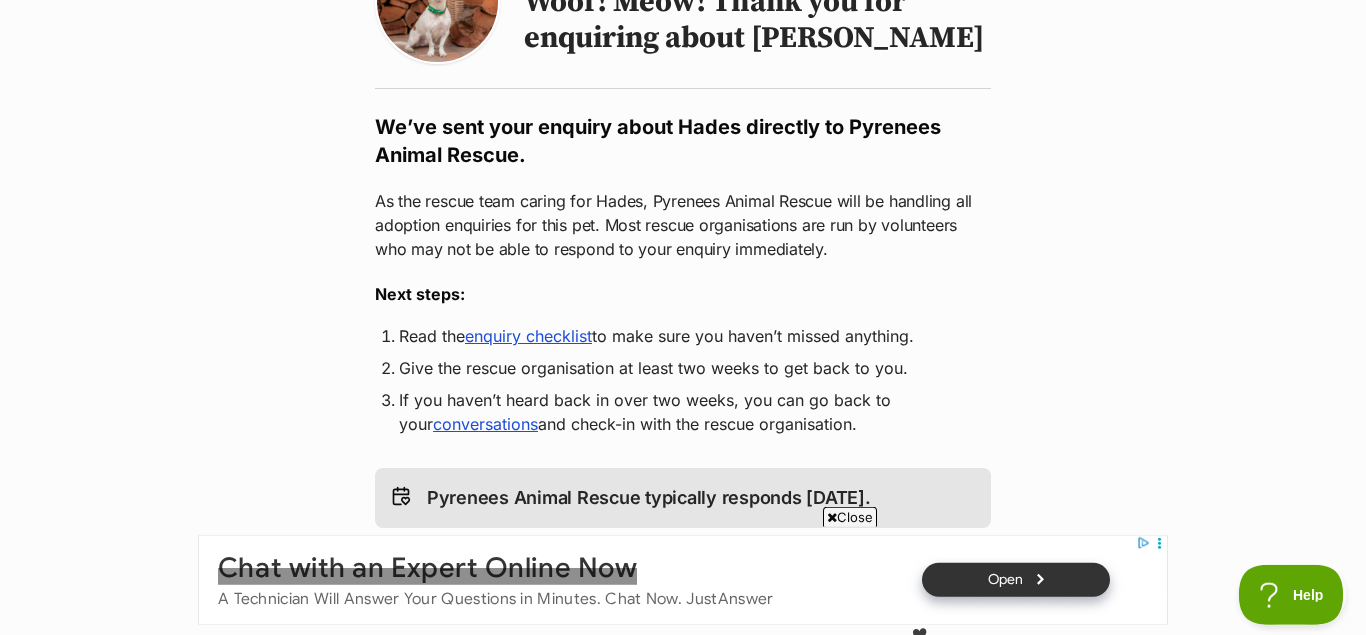 click on "enquiry checklist" at bounding box center (528, 336) 